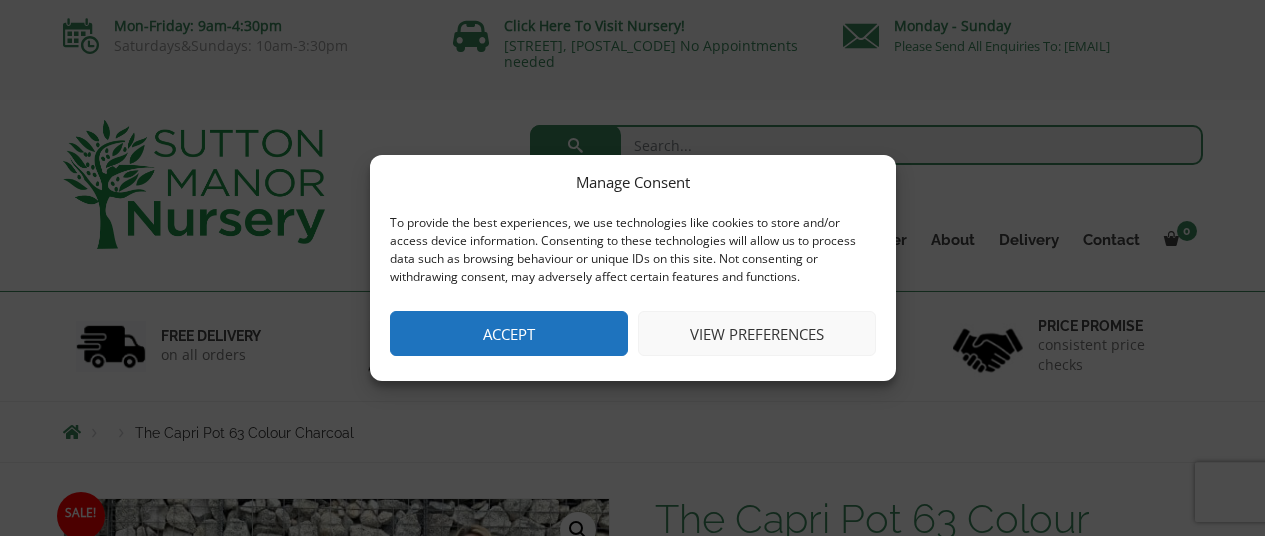 scroll, scrollTop: 0, scrollLeft: 0, axis: both 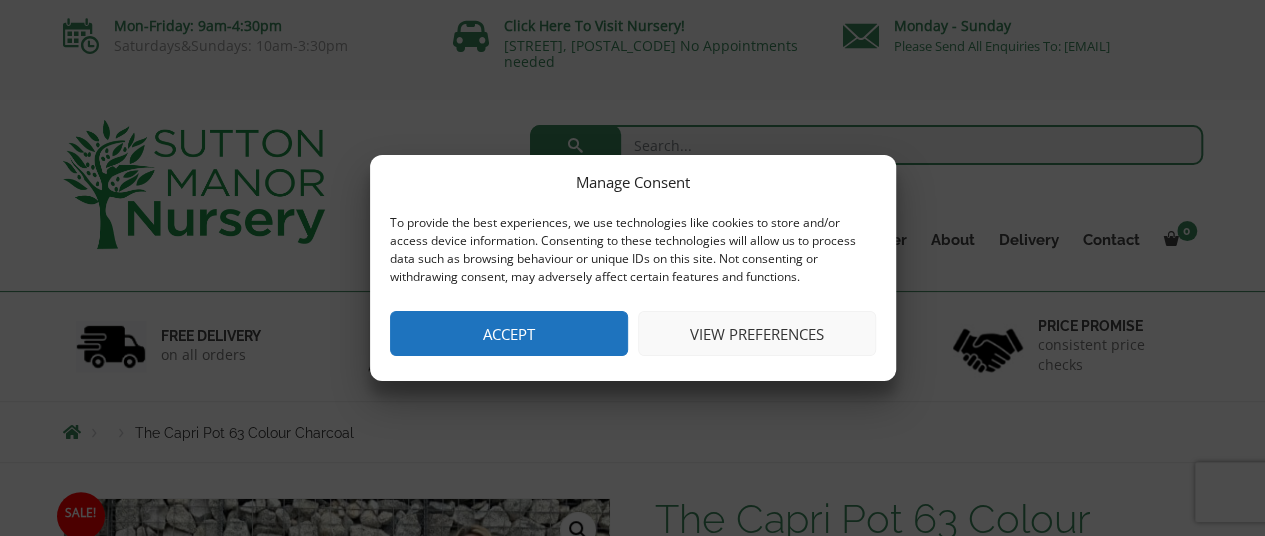 click on "Accept" at bounding box center (509, 333) 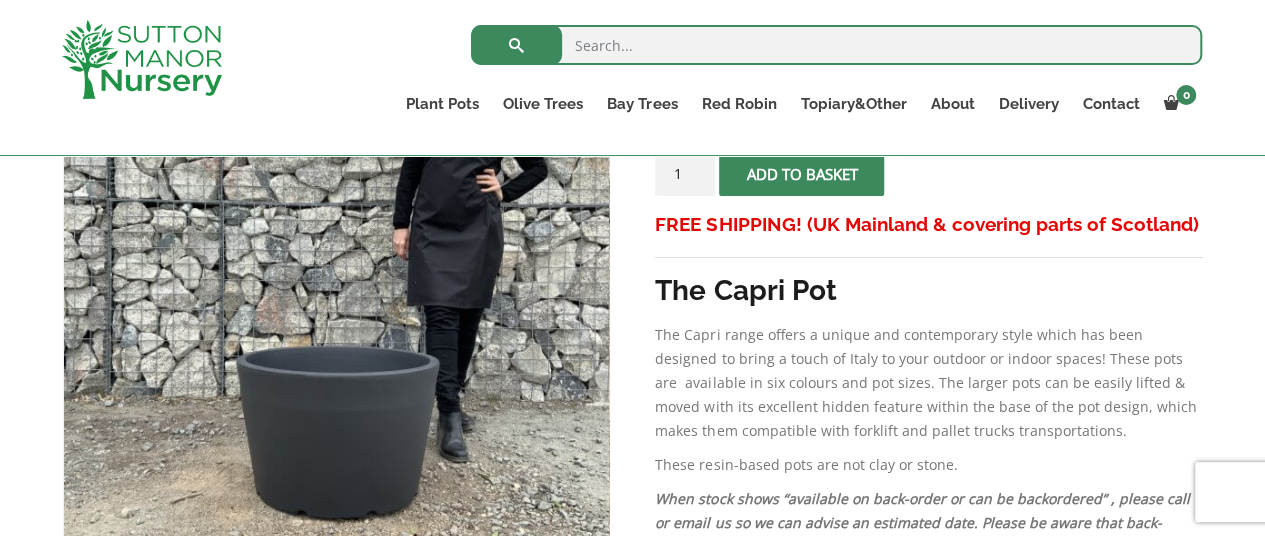 scroll, scrollTop: 466, scrollLeft: 0, axis: vertical 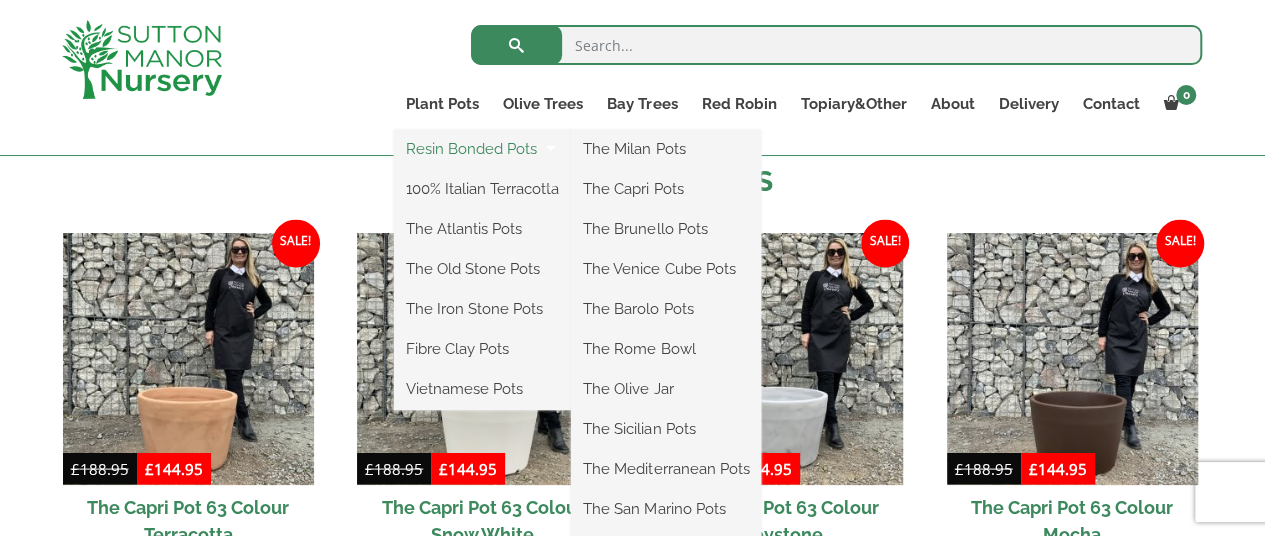 click on "Resin Bonded Pots" at bounding box center [482, 149] 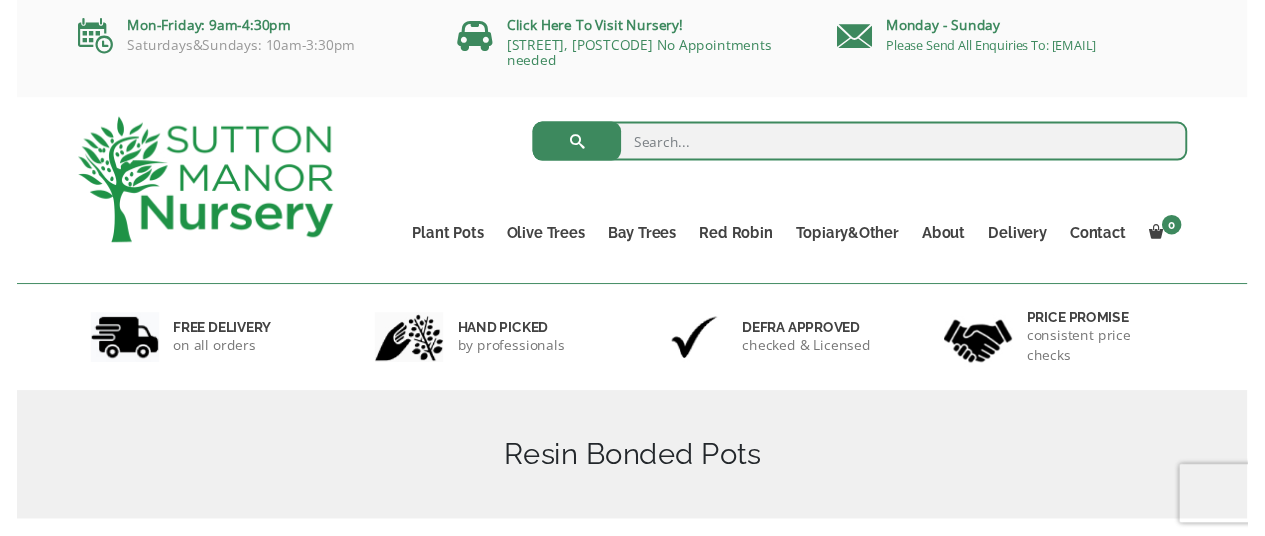 scroll, scrollTop: 0, scrollLeft: 0, axis: both 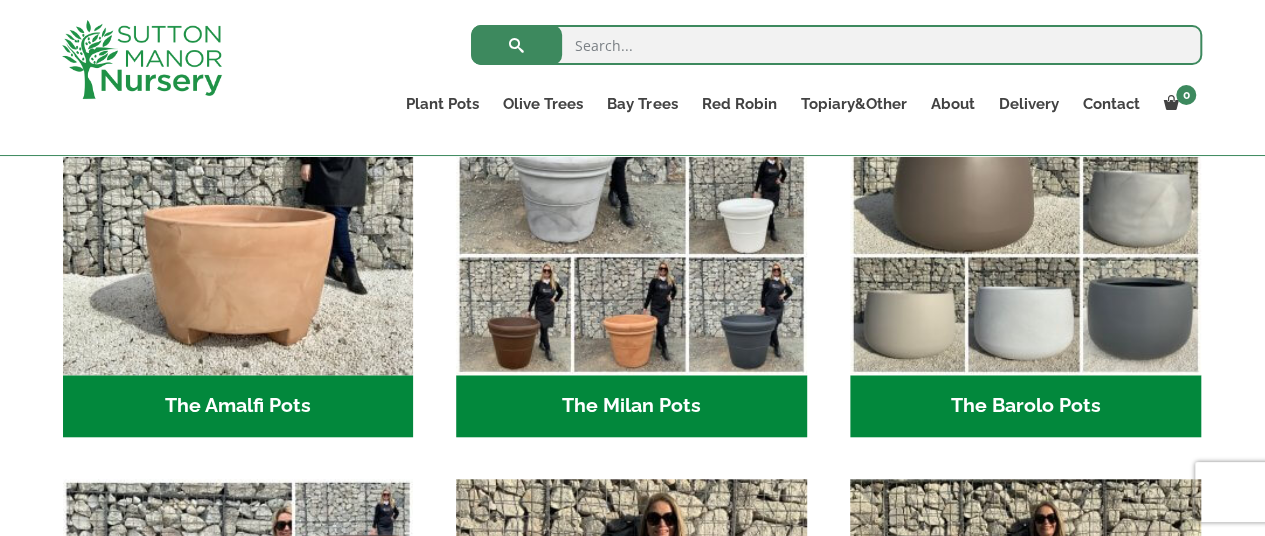 click on "The Barolo Pots  (36)" at bounding box center [1025, 406] 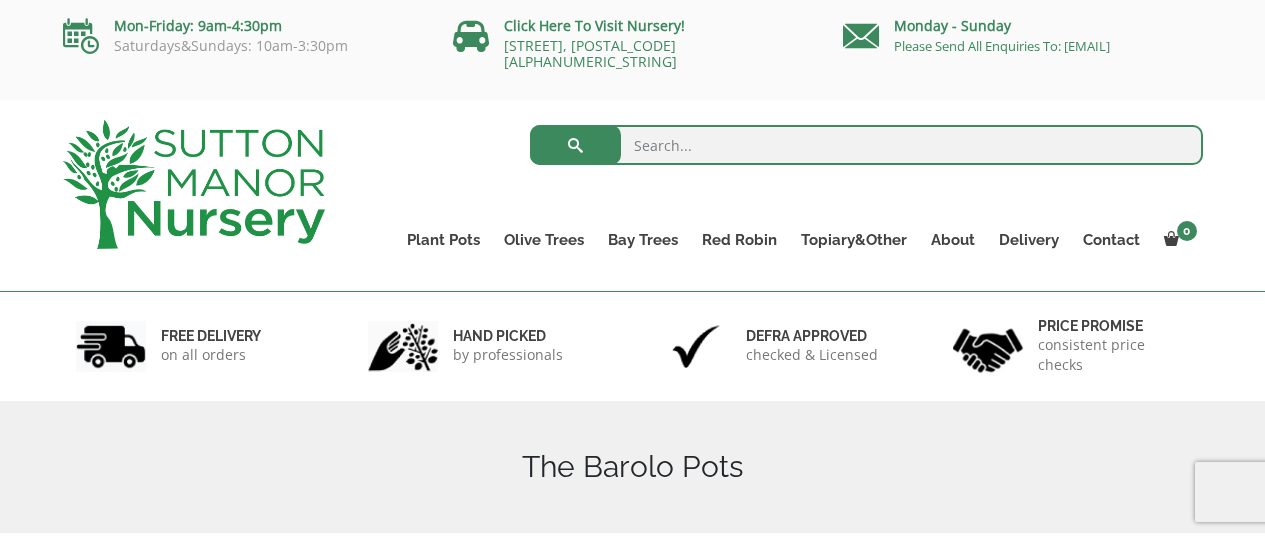scroll, scrollTop: 0, scrollLeft: 0, axis: both 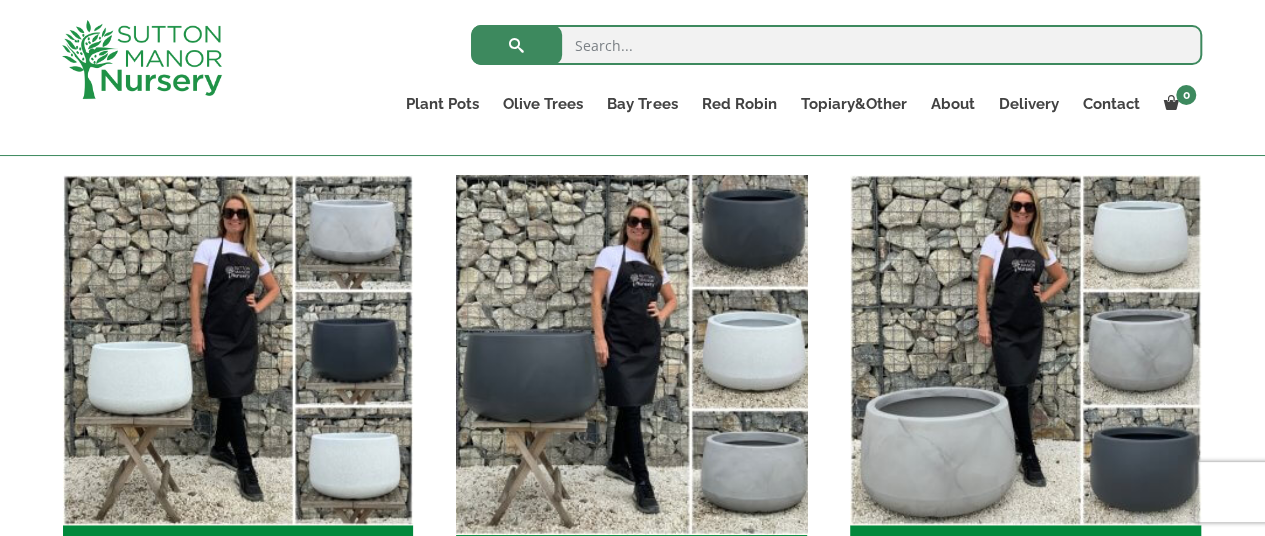 click at bounding box center (632, 350) 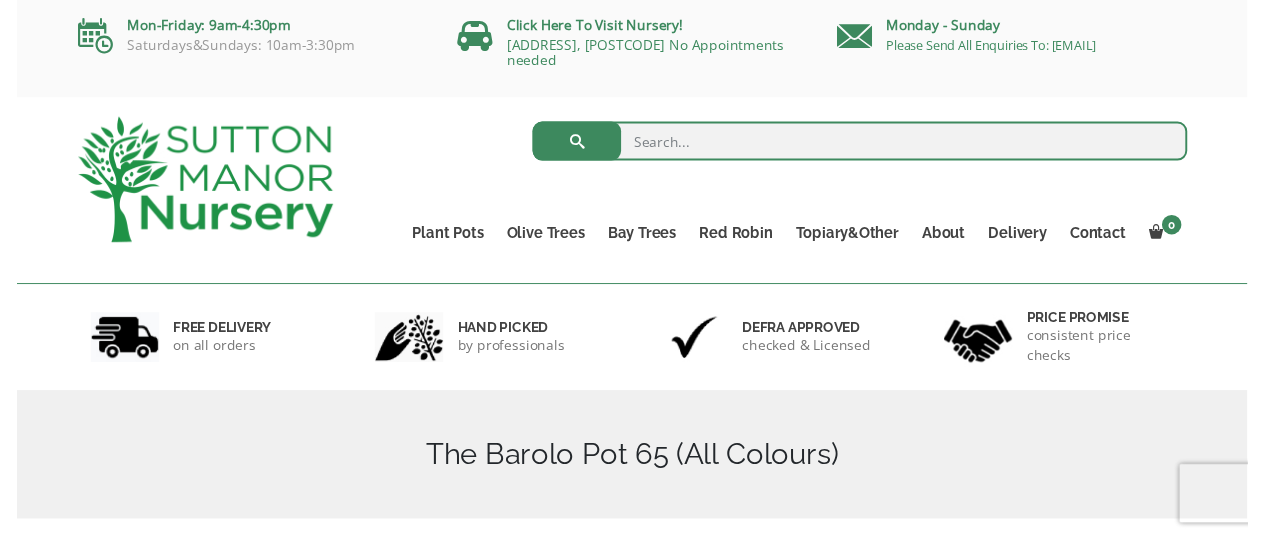 scroll, scrollTop: 0, scrollLeft: 0, axis: both 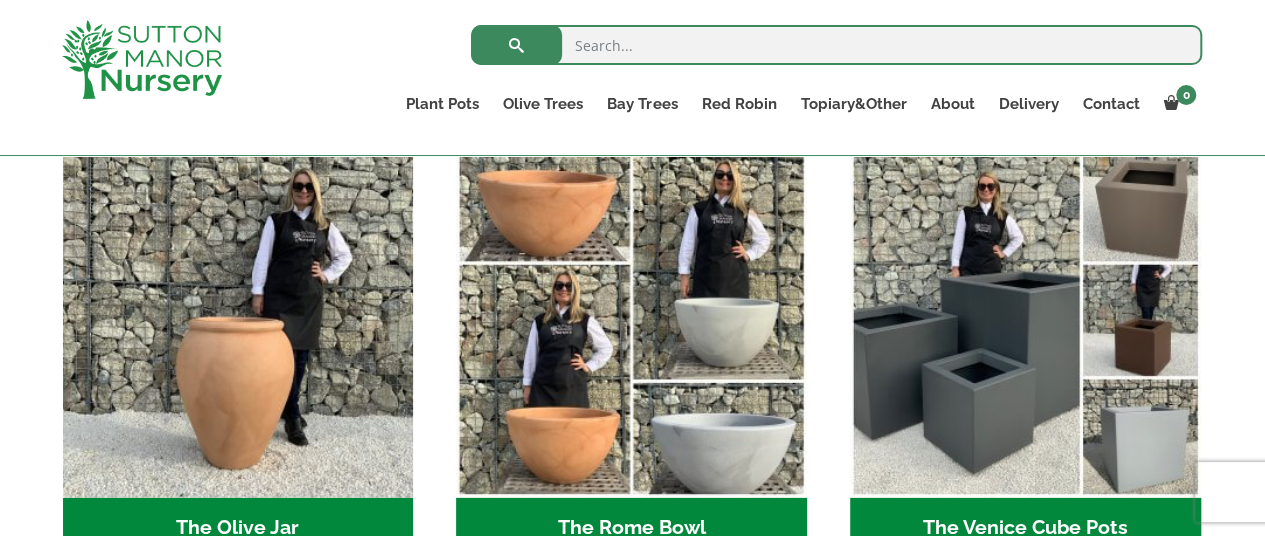 click on "The Venice Cube Pots  (12)" at bounding box center (1025, 529) 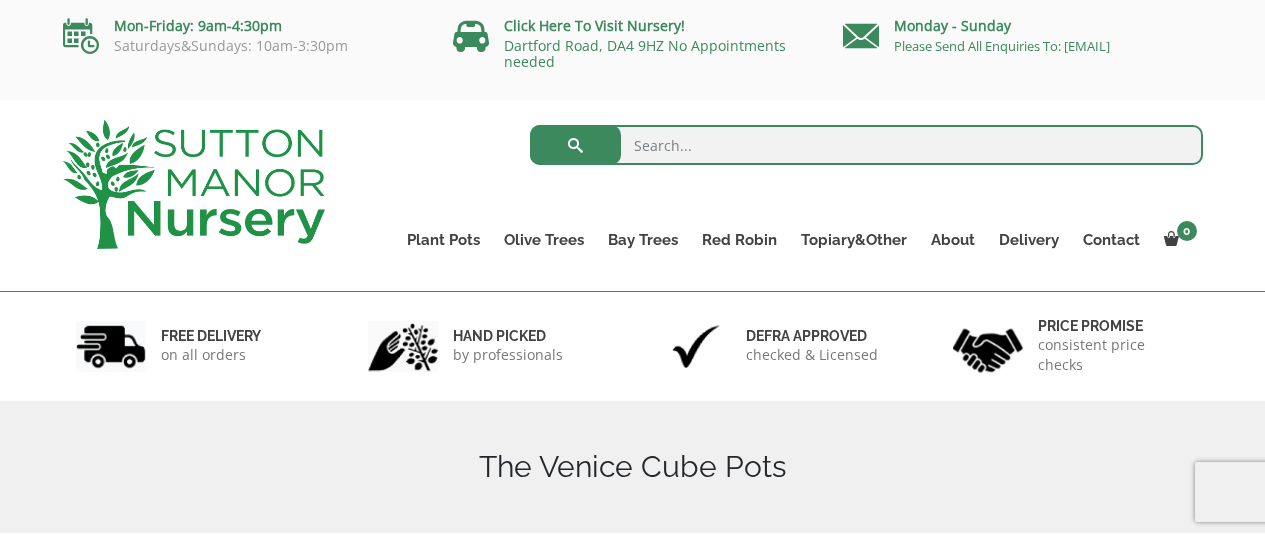 scroll, scrollTop: 0, scrollLeft: 0, axis: both 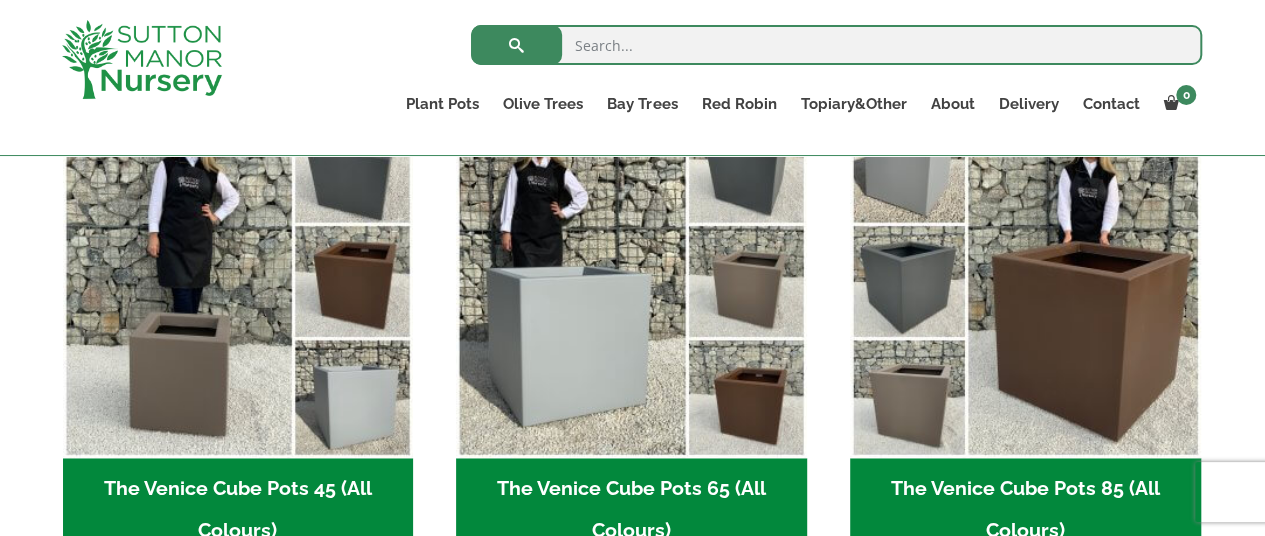 click on "The Venice Cube Pots 65 (All Colours)  (4)" at bounding box center (631, 510) 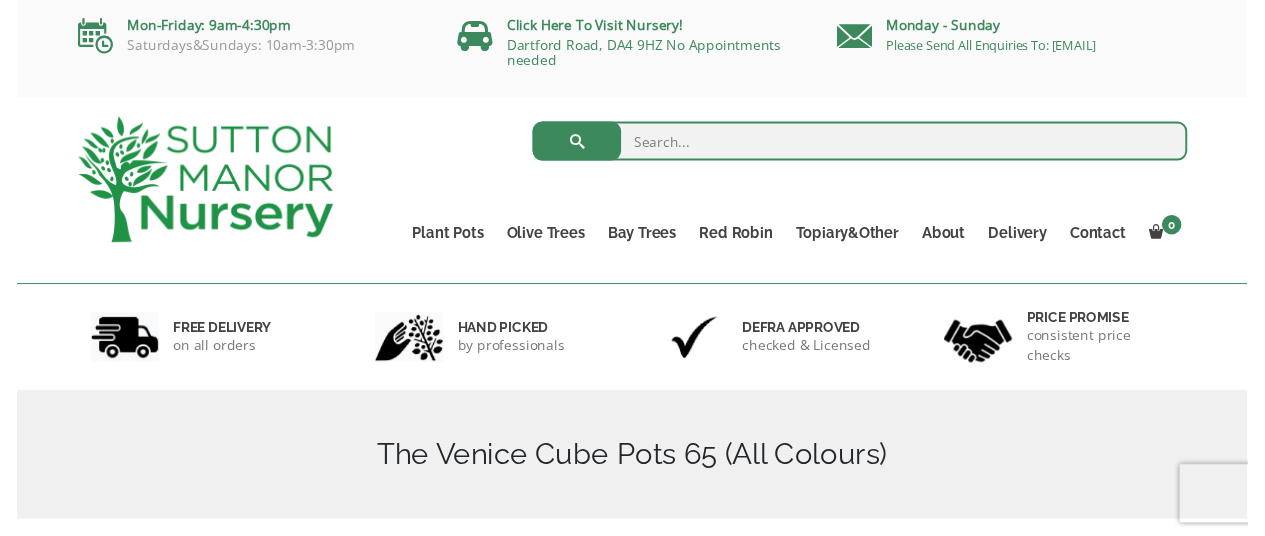 scroll, scrollTop: 0, scrollLeft: 0, axis: both 